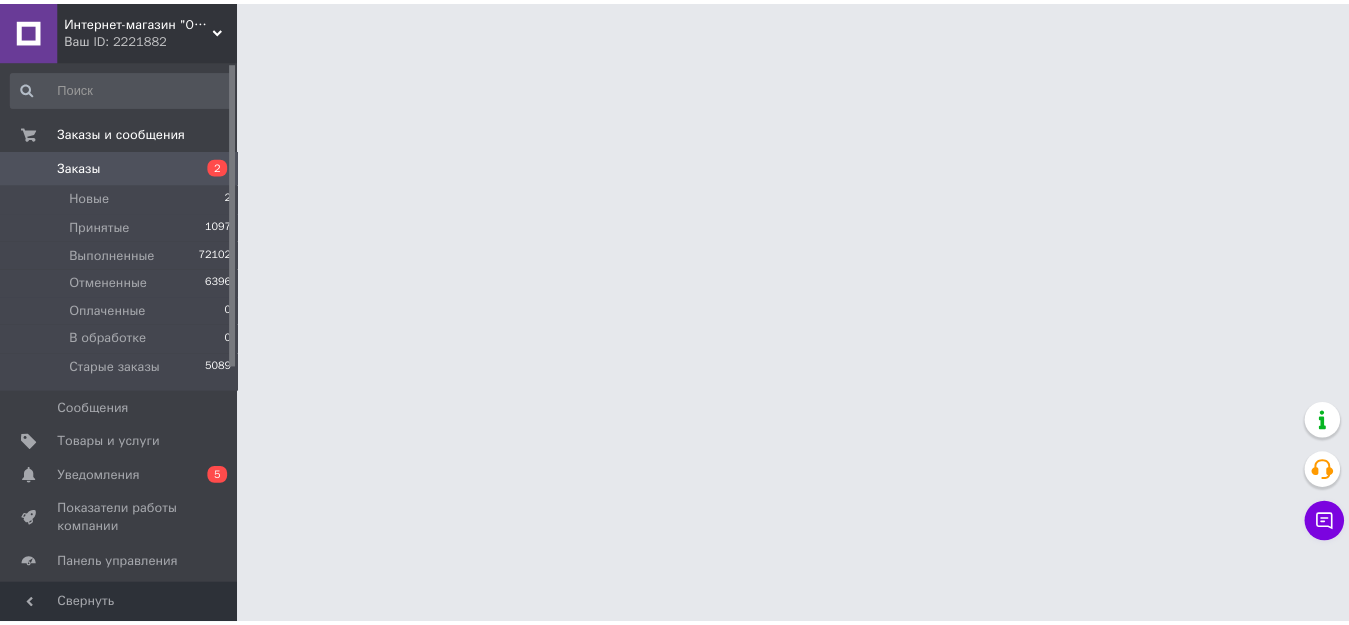 scroll, scrollTop: 0, scrollLeft: 0, axis: both 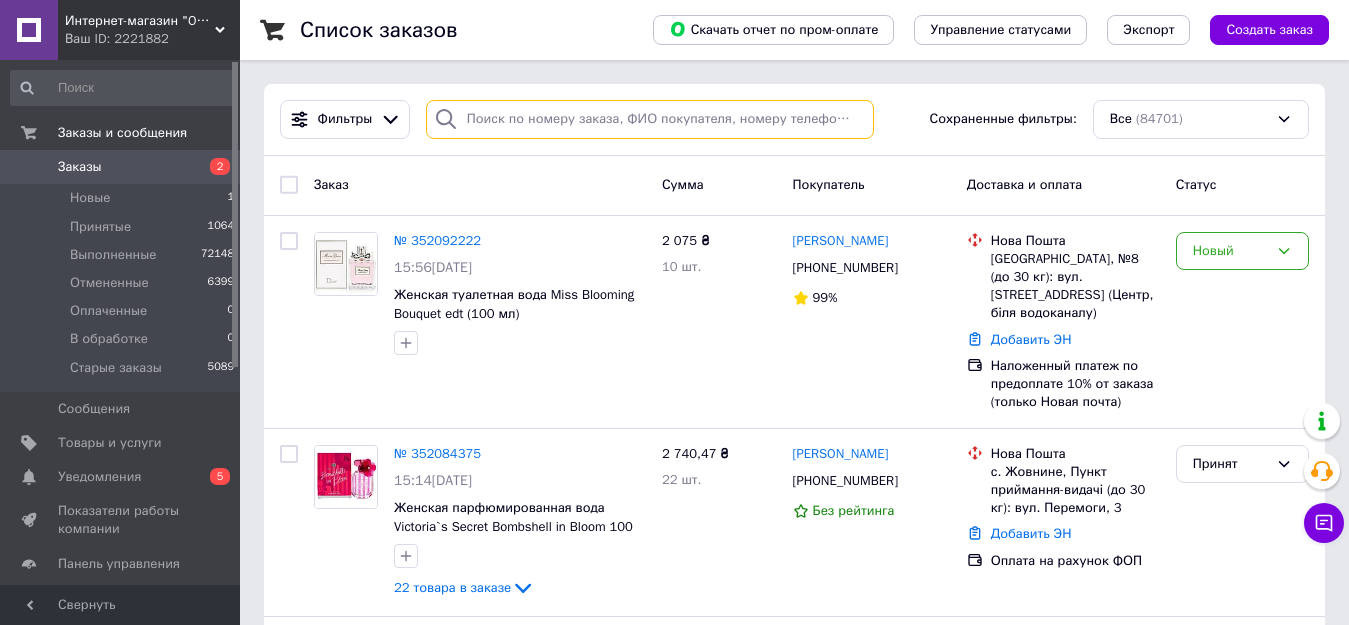 click at bounding box center [650, 119] 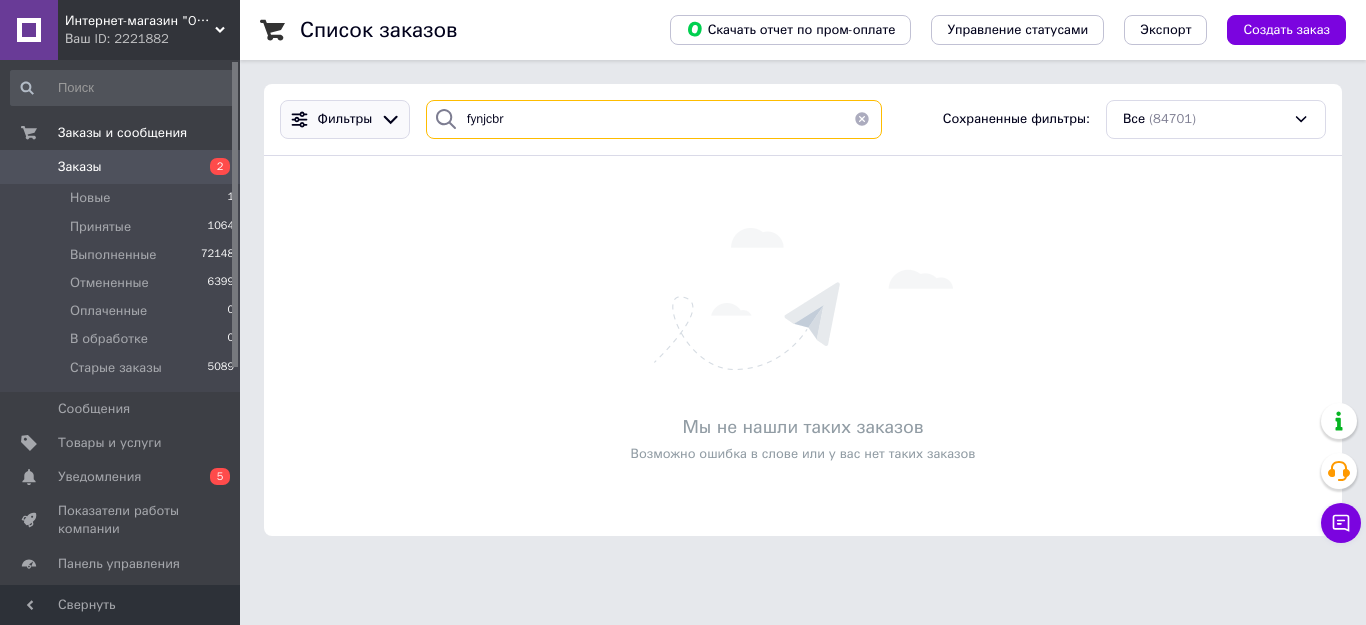 drag, startPoint x: 538, startPoint y: 124, endPoint x: 309, endPoint y: 115, distance: 229.17679 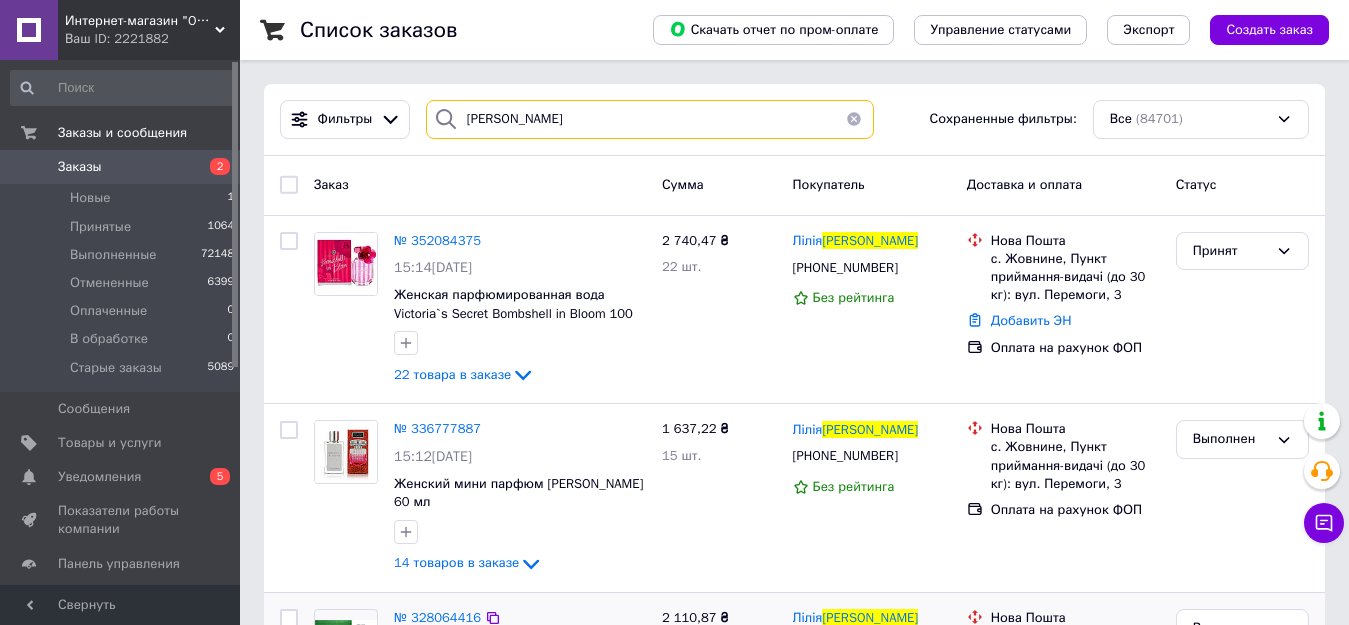 scroll, scrollTop: 400, scrollLeft: 0, axis: vertical 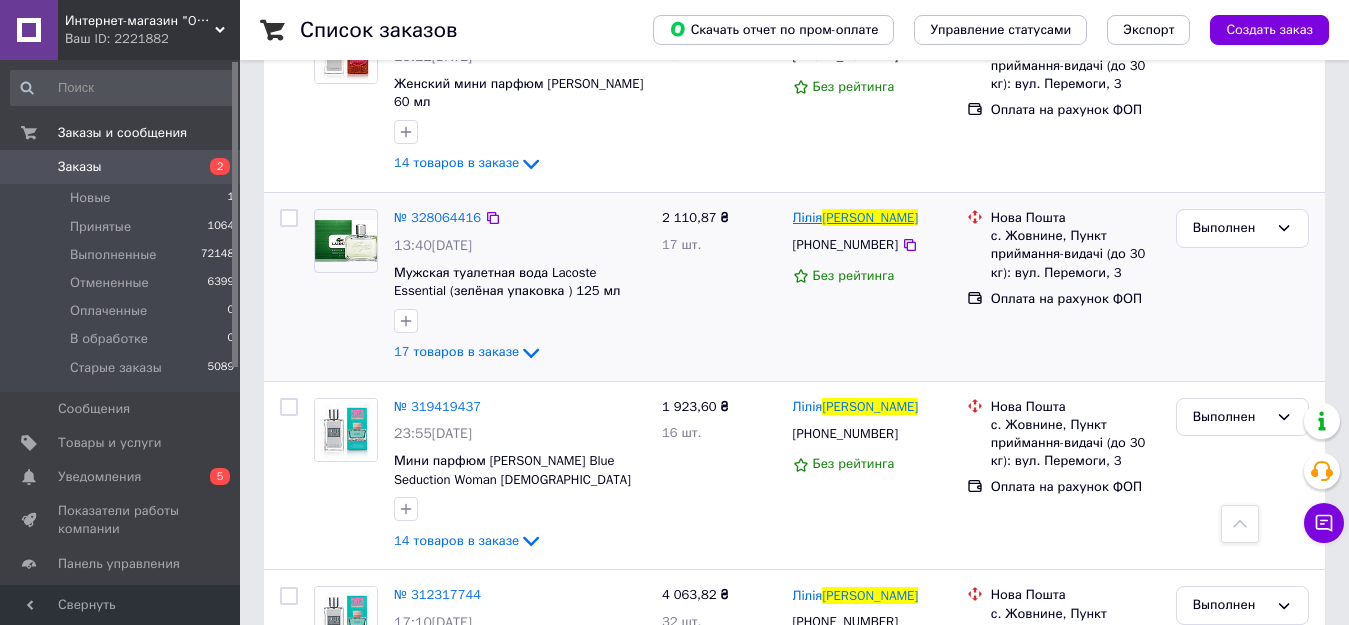 type on "антосик" 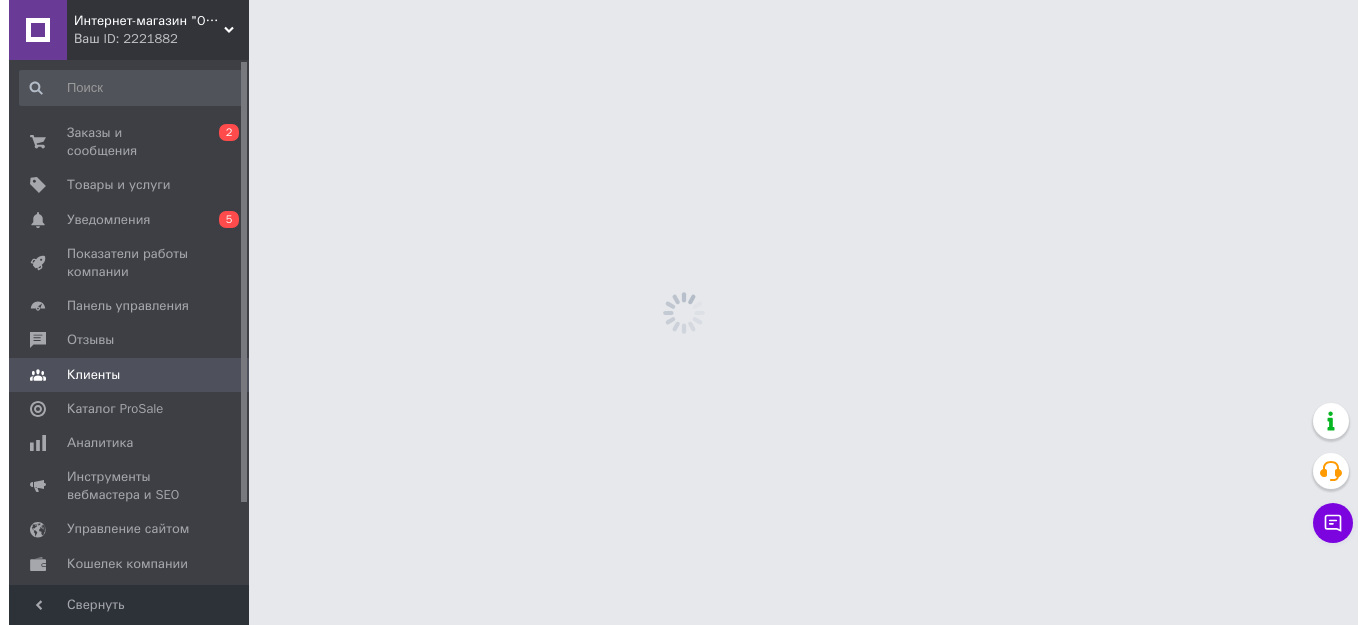 scroll, scrollTop: 0, scrollLeft: 0, axis: both 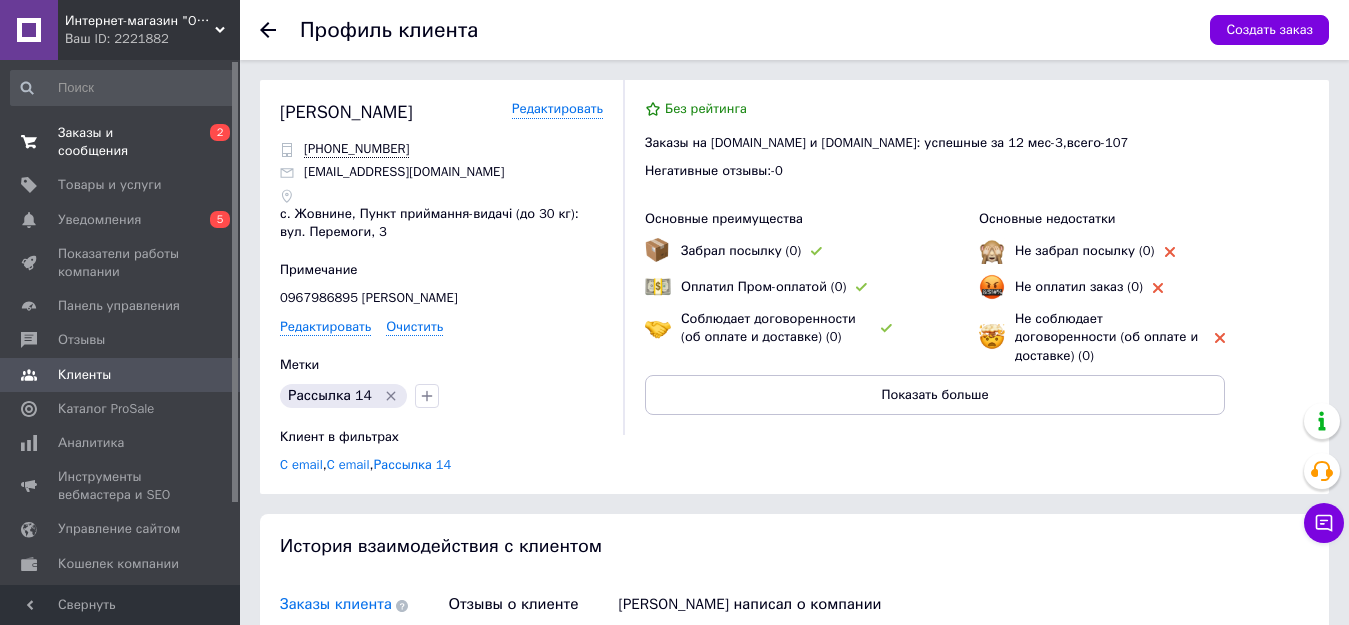 click on "Заказы и сообщения" at bounding box center (121, 142) 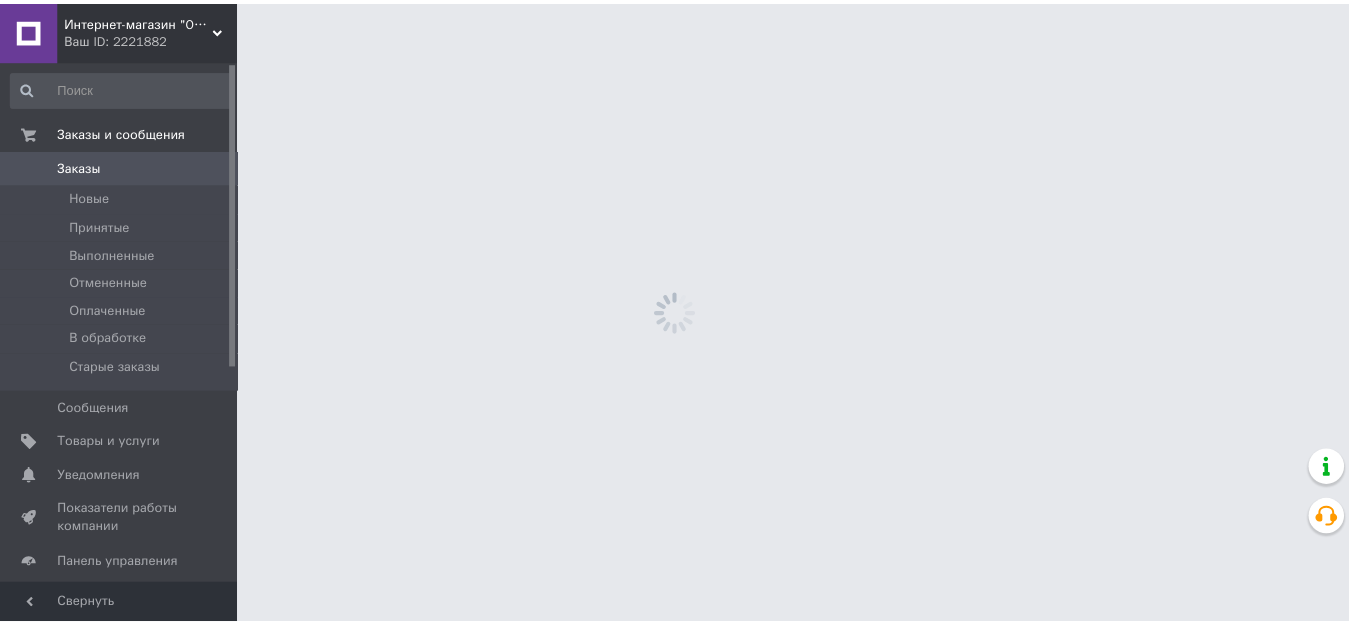 scroll, scrollTop: 0, scrollLeft: 0, axis: both 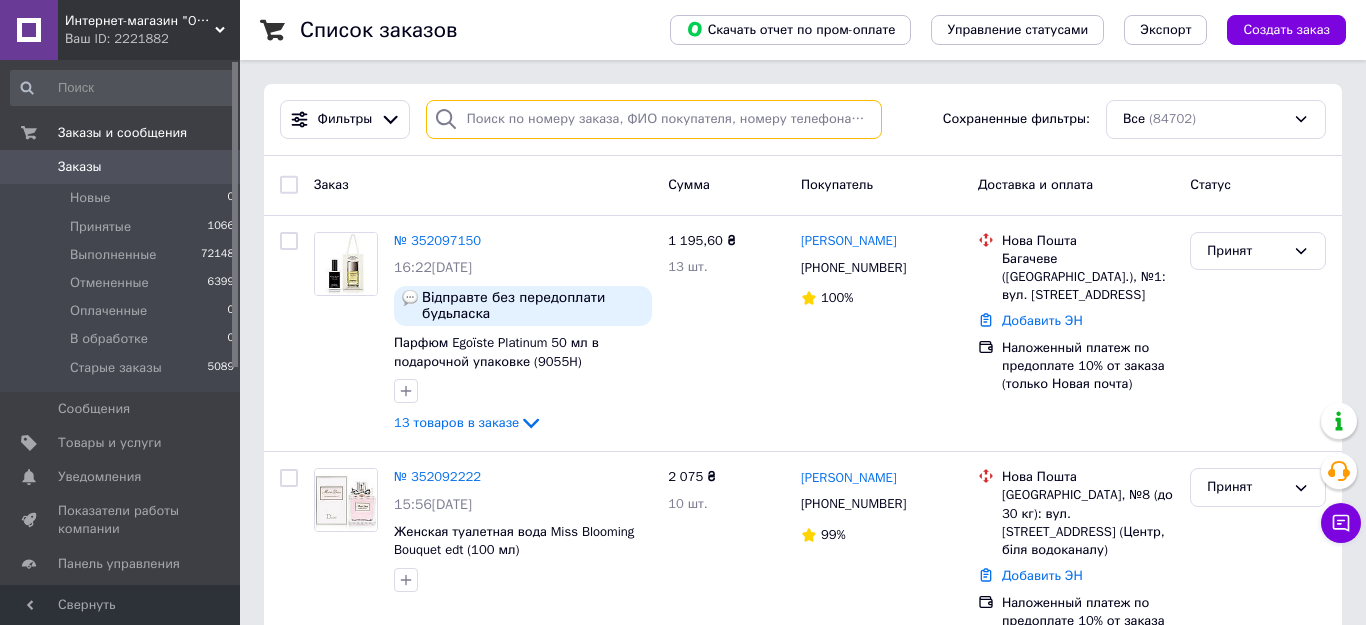 click at bounding box center [654, 119] 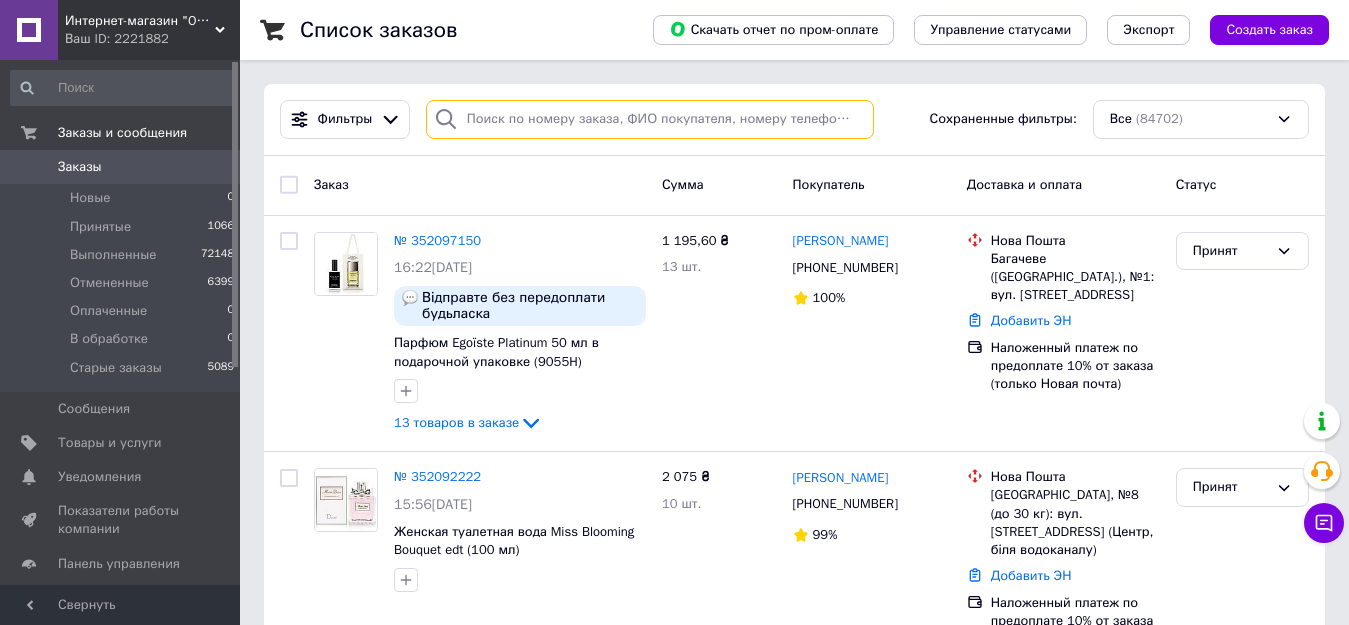 click at bounding box center (650, 119) 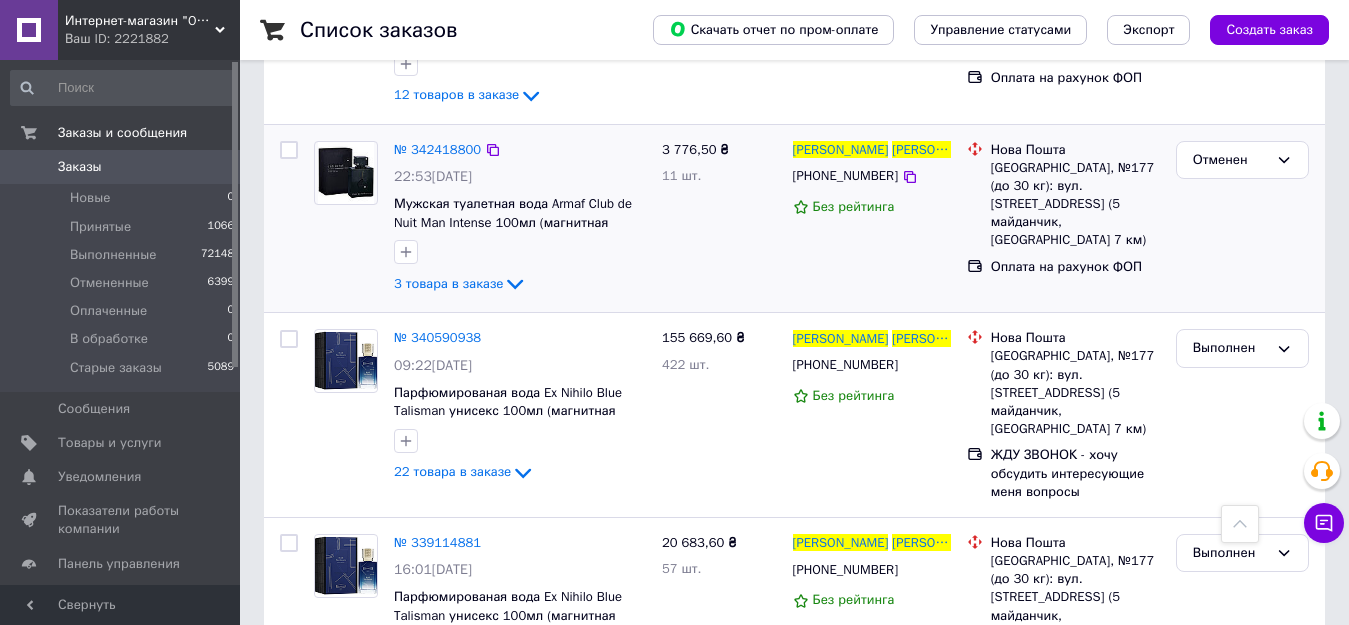 scroll, scrollTop: 714, scrollLeft: 0, axis: vertical 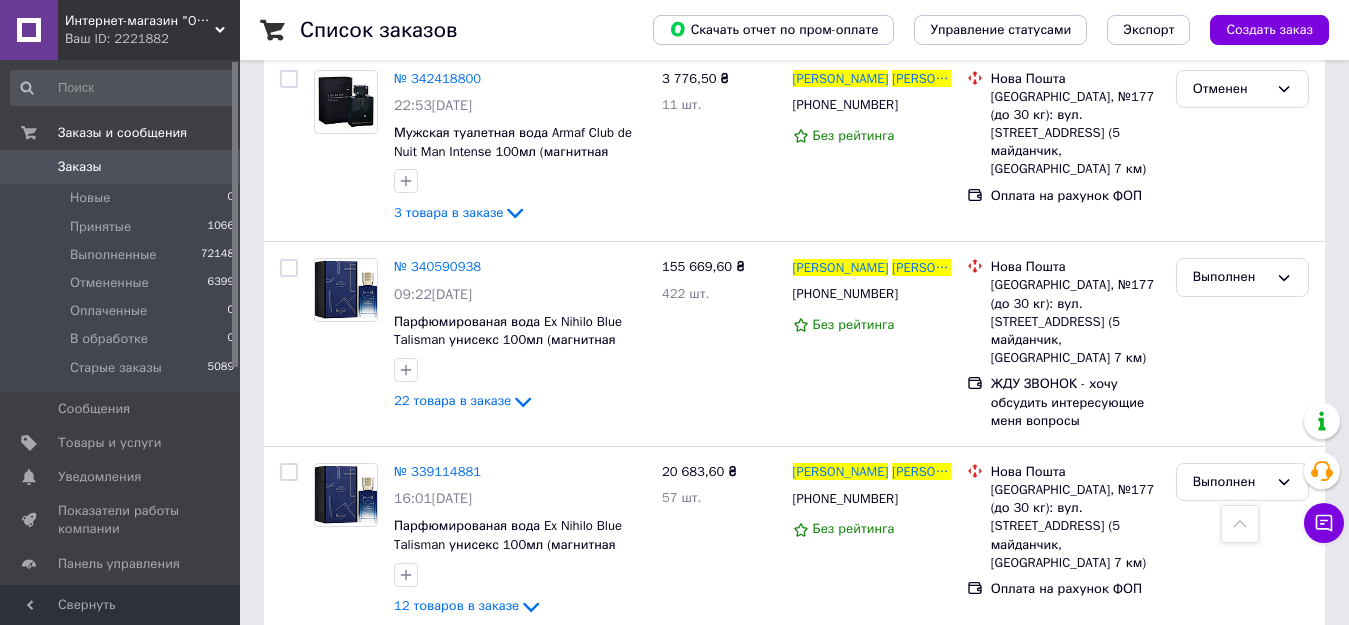 type on "[PERSON_NAME]" 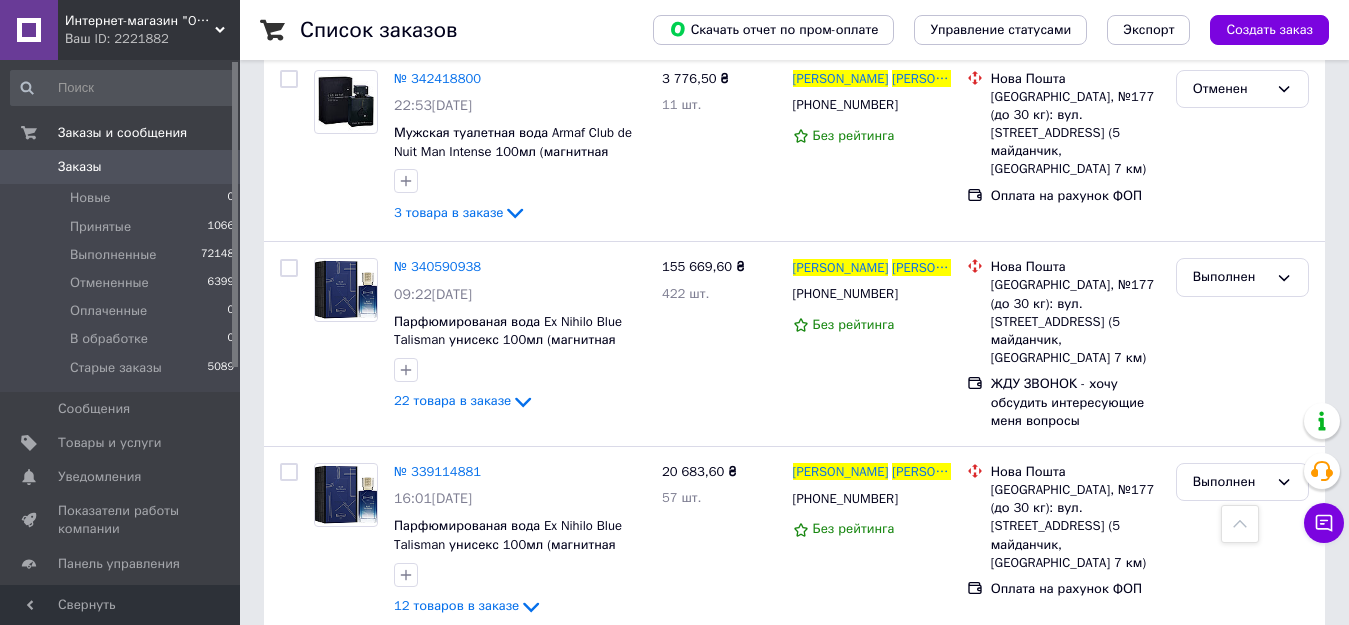 click on "Заказы 0" at bounding box center (123, 167) 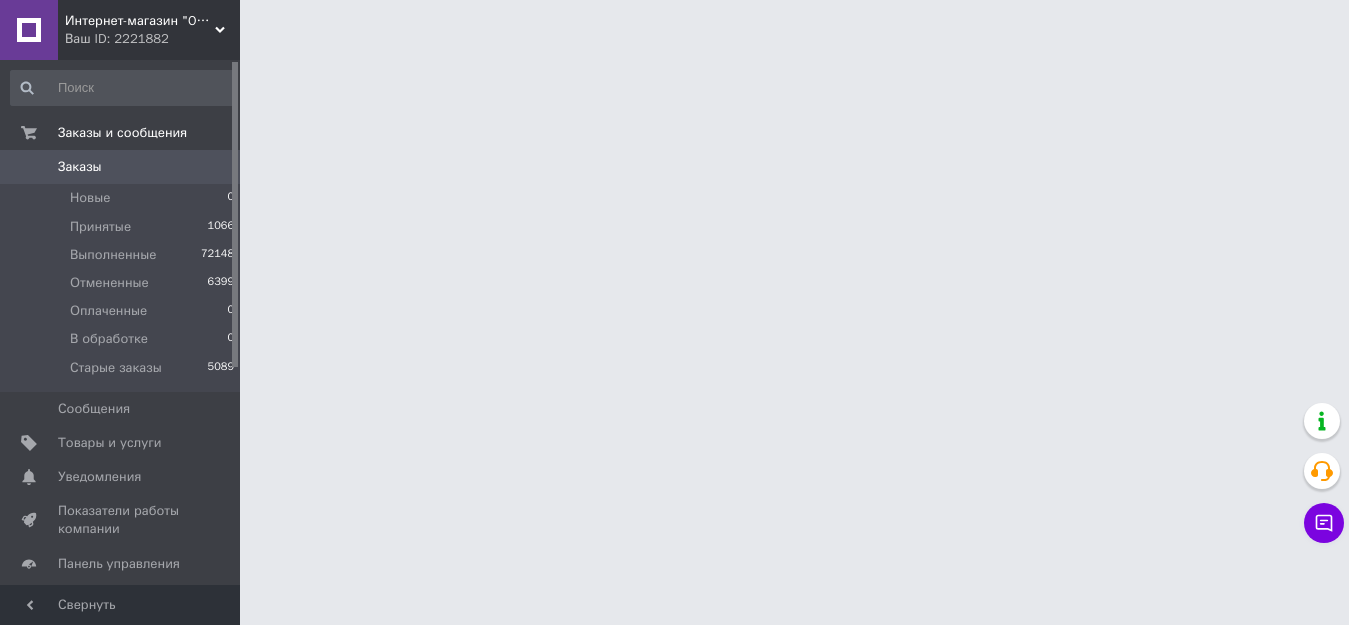 scroll, scrollTop: 0, scrollLeft: 0, axis: both 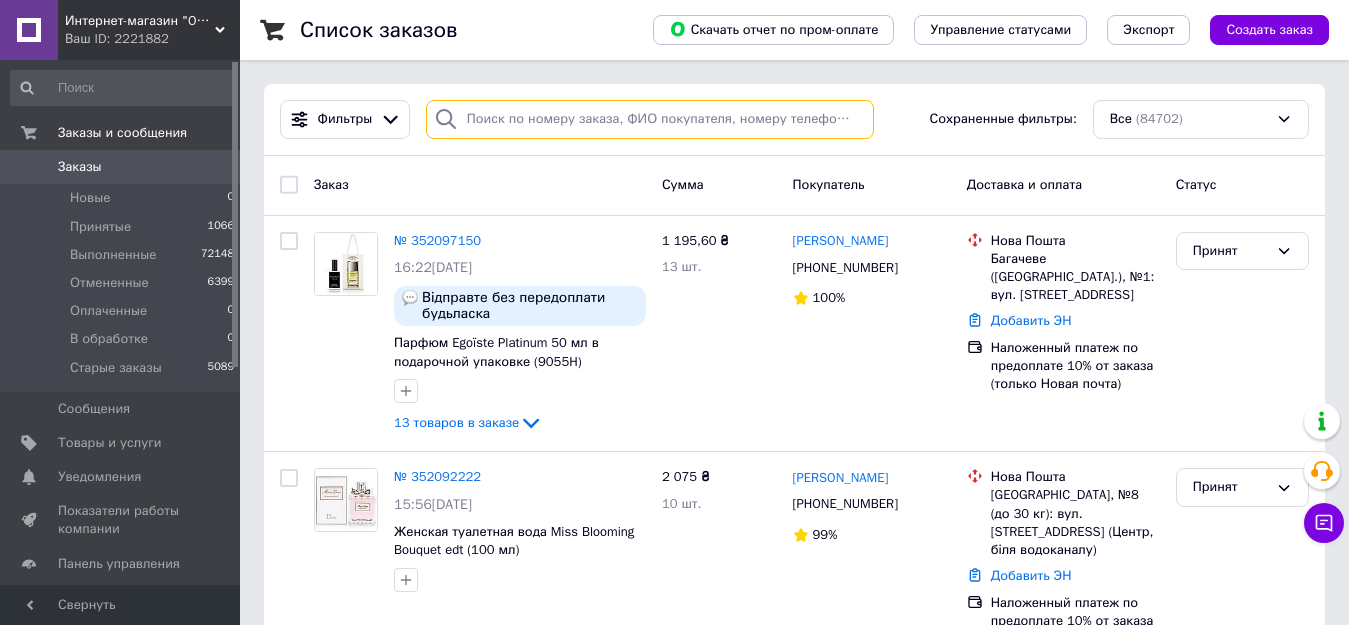 click at bounding box center [650, 119] 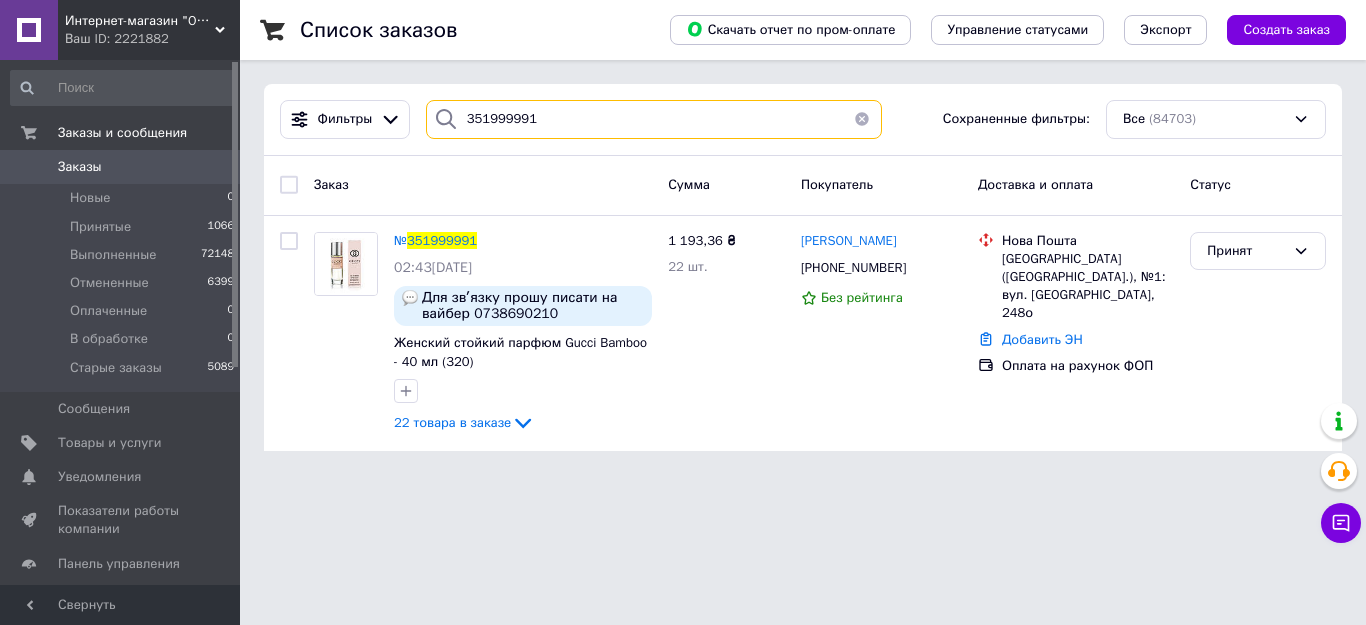 type on "351999991" 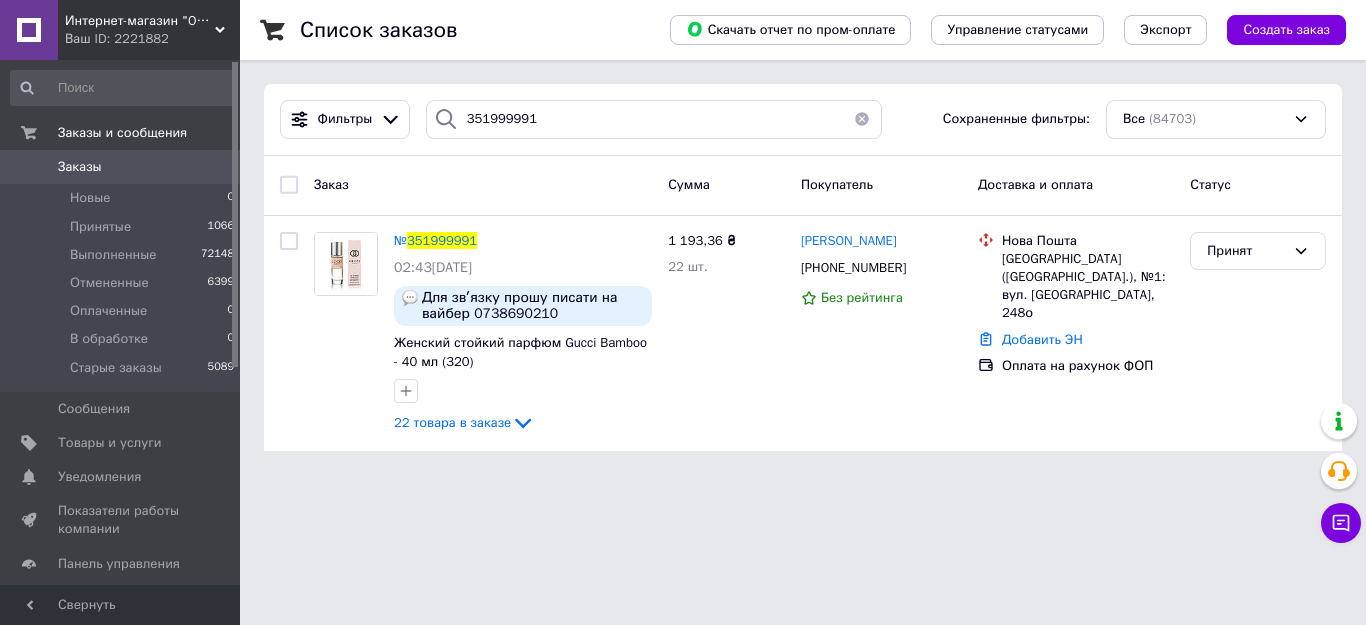click on "[PERSON_NAME]" at bounding box center [849, 240] 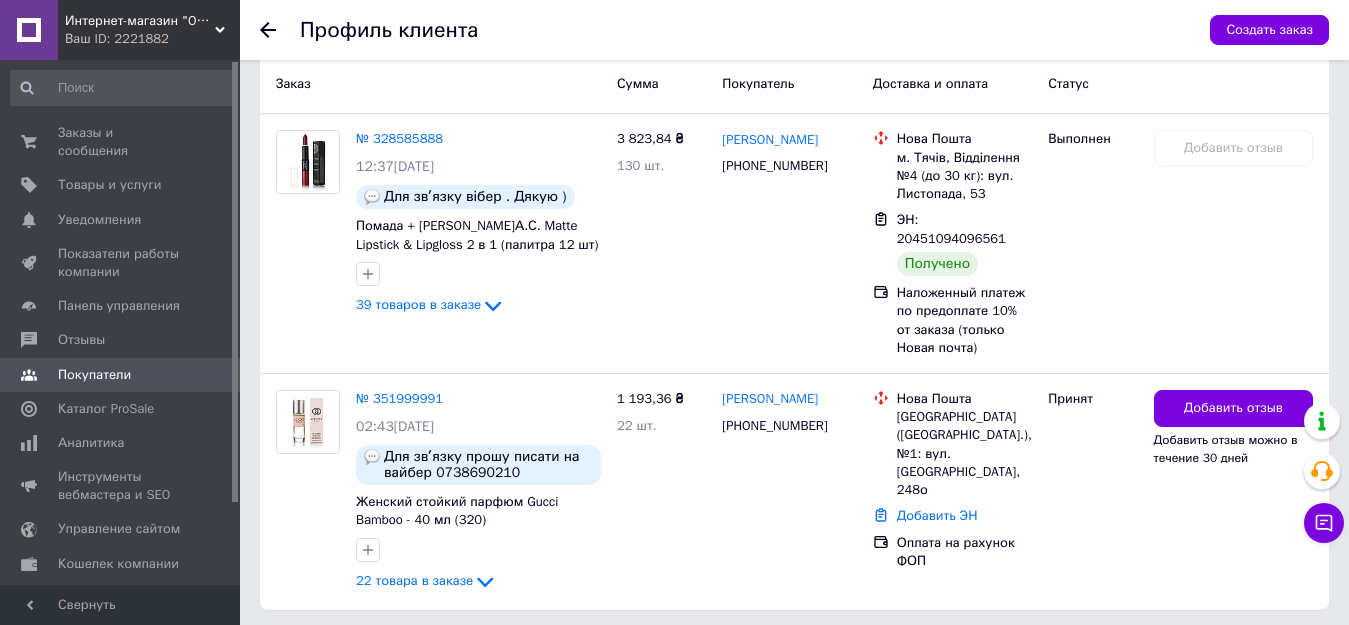 scroll, scrollTop: 0, scrollLeft: 0, axis: both 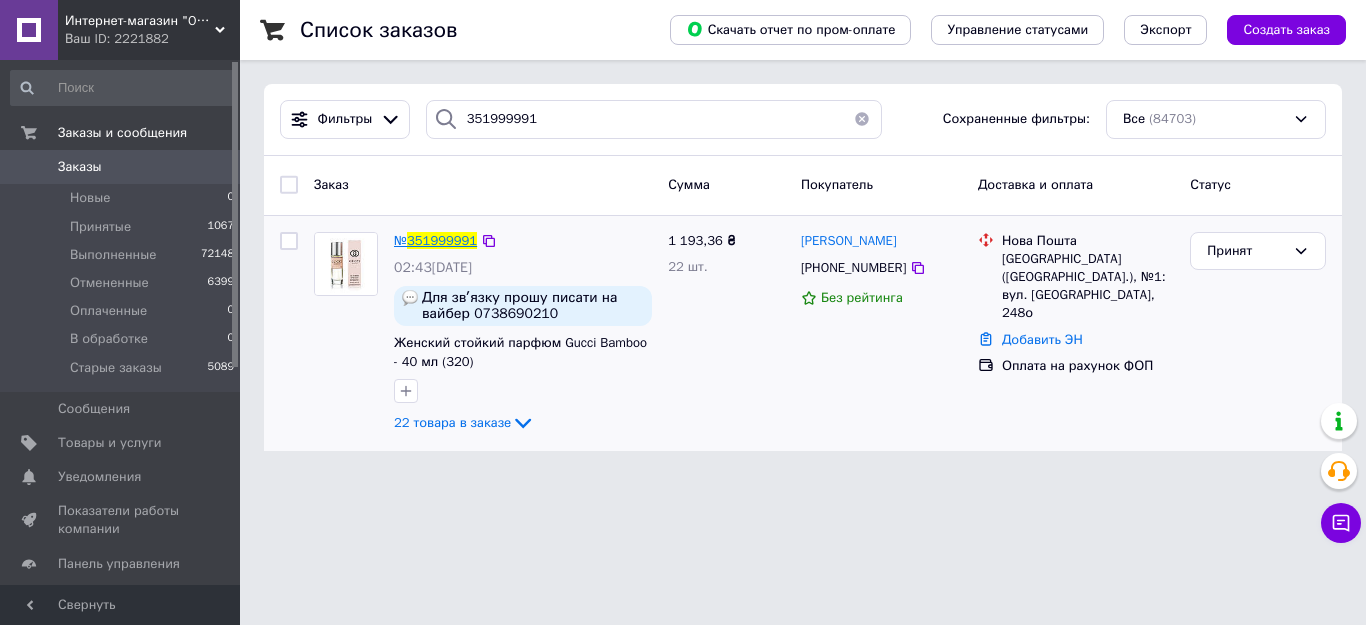 click on "351999991" at bounding box center (442, 240) 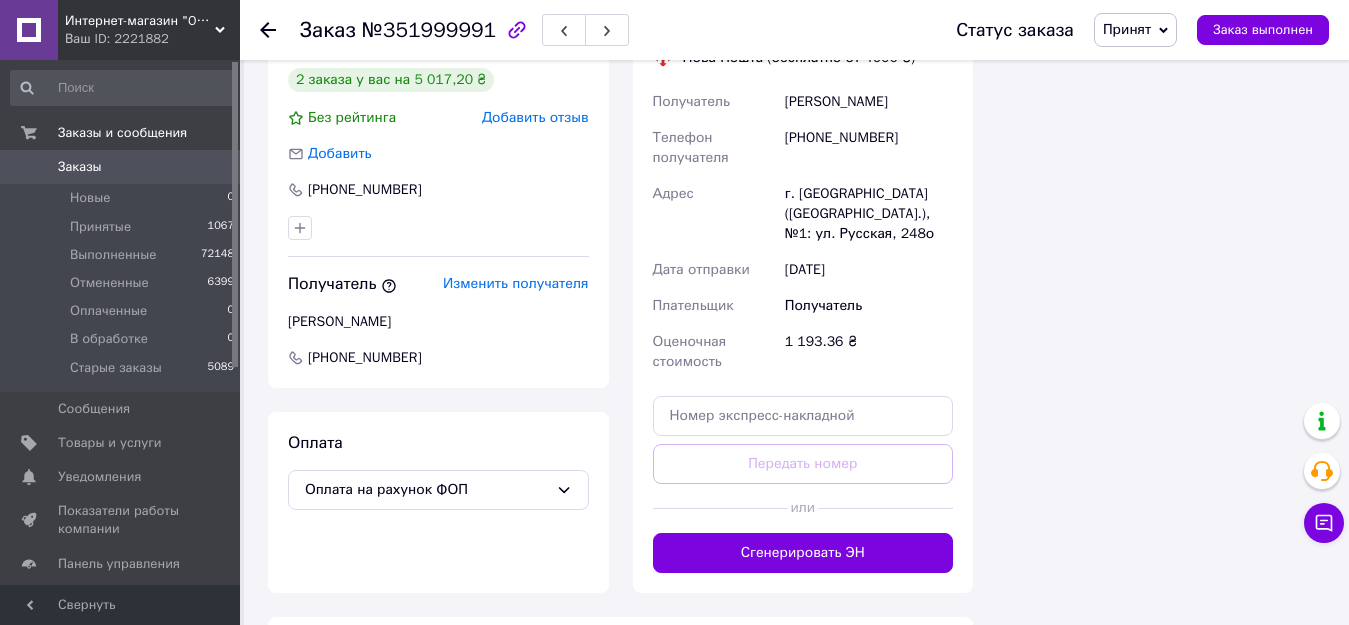 scroll, scrollTop: 3750, scrollLeft: 0, axis: vertical 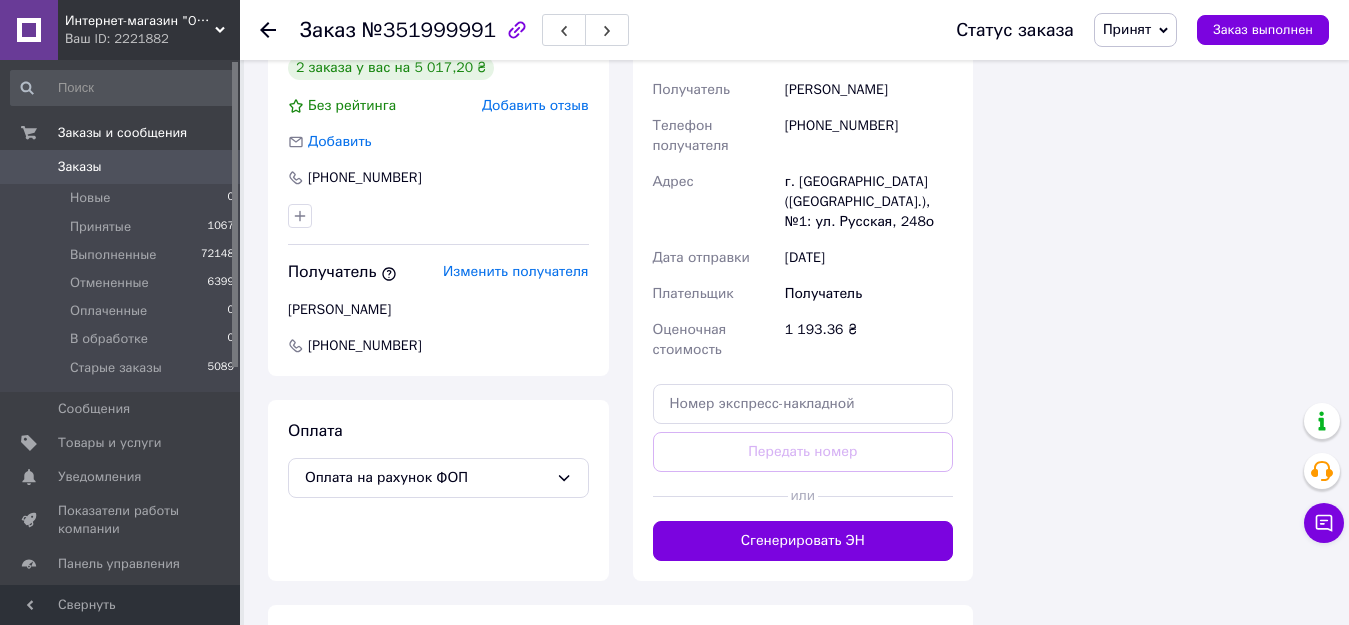 click on "Заказы" at bounding box center [121, 167] 